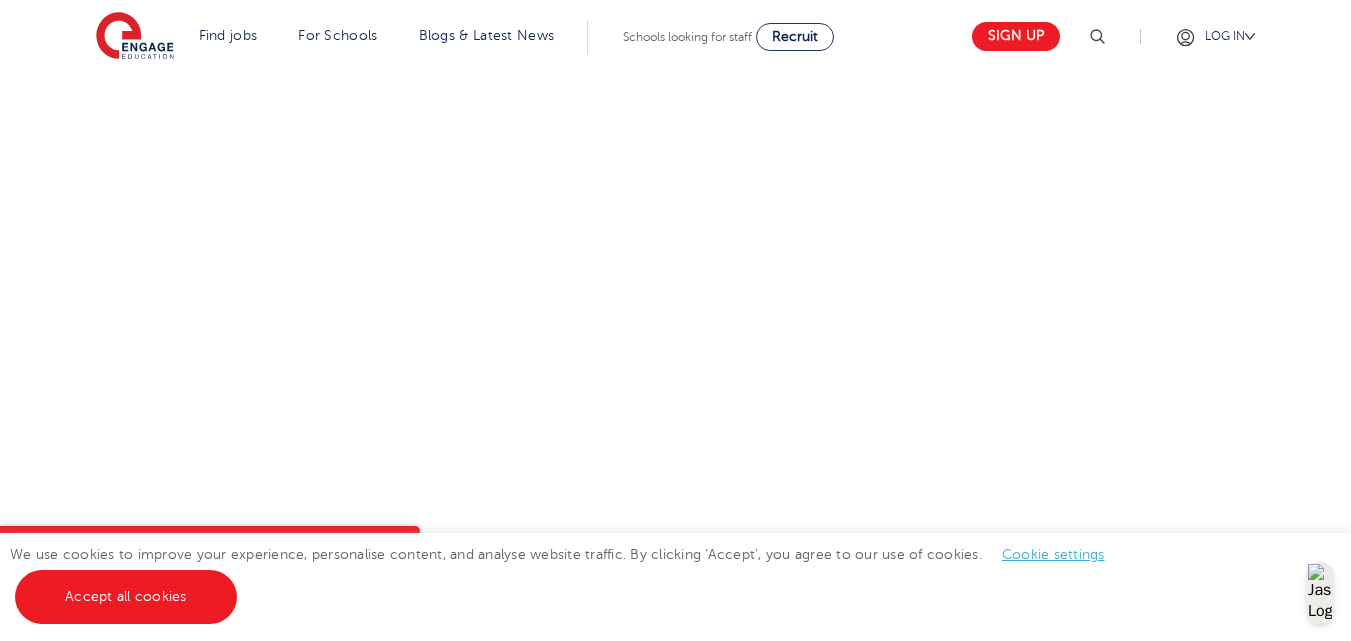 scroll, scrollTop: 908, scrollLeft: 0, axis: vertical 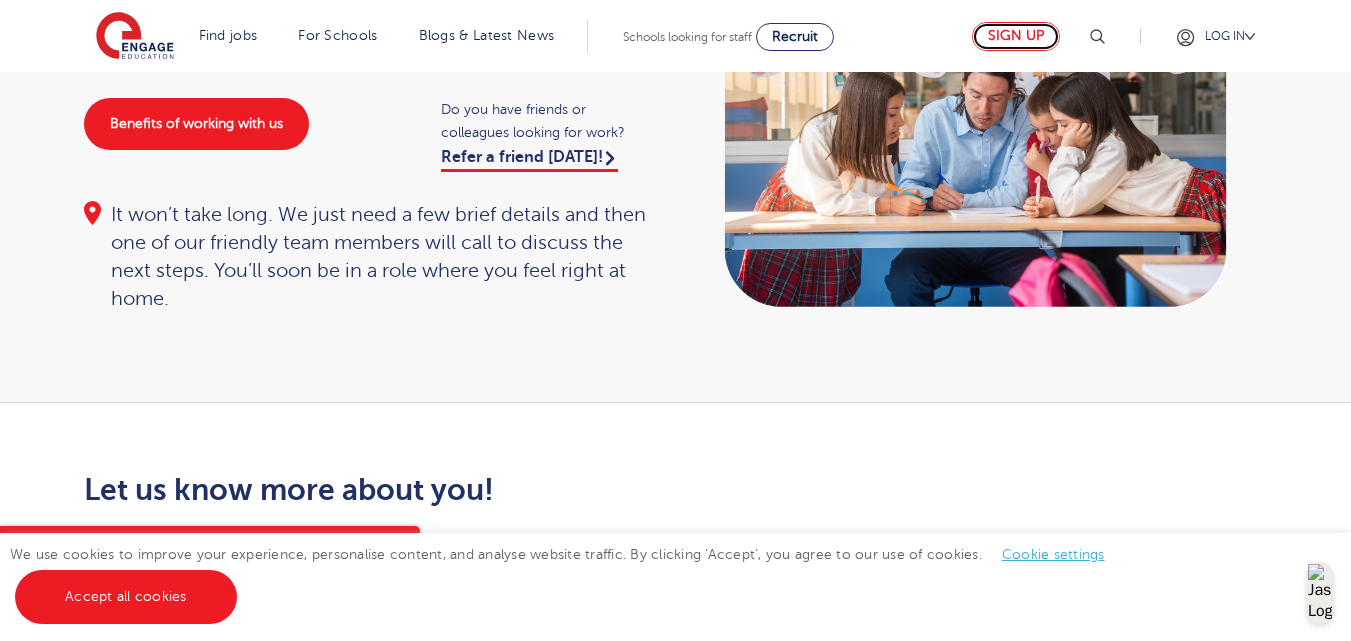 click on "Sign up" at bounding box center (1016, 36) 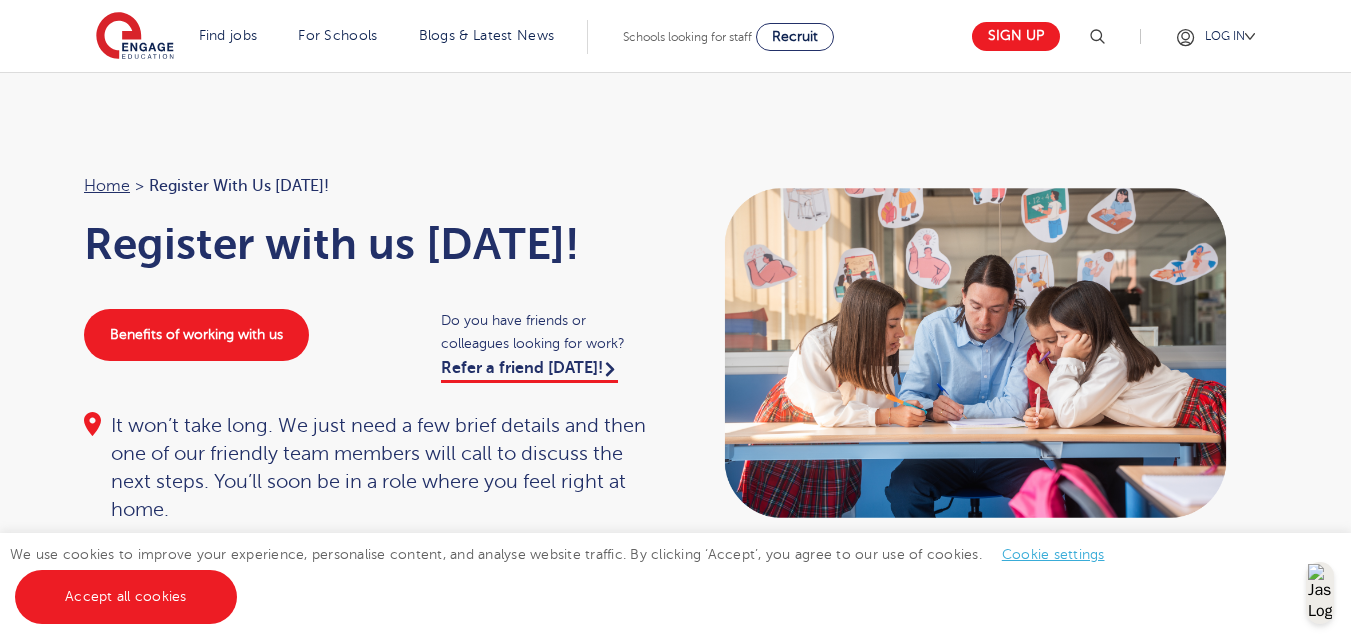 scroll, scrollTop: 0, scrollLeft: 0, axis: both 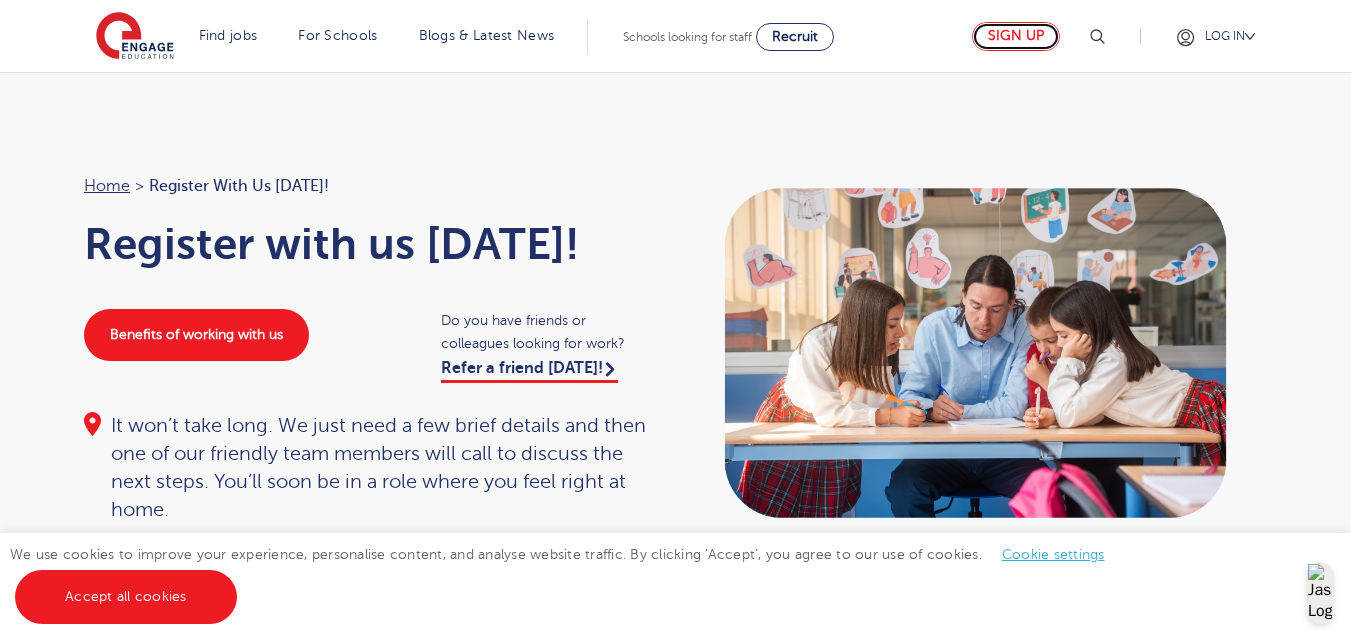 click on "Sign up" at bounding box center (1016, 36) 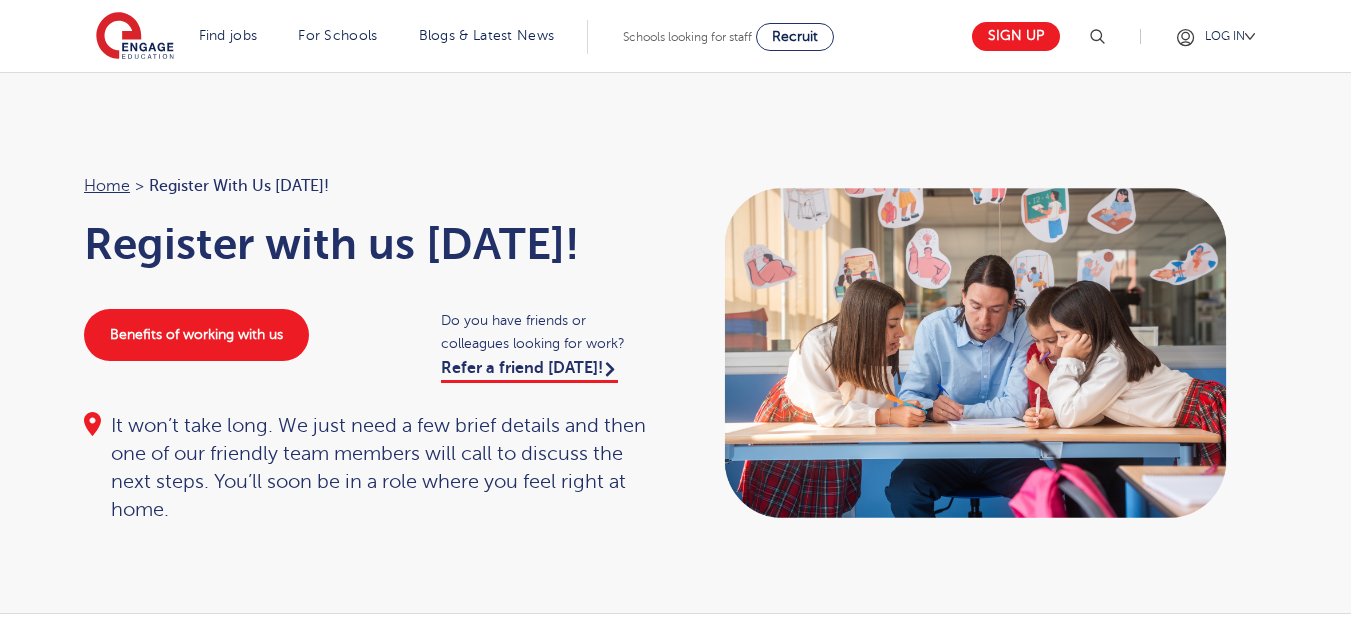 scroll, scrollTop: 0, scrollLeft: 0, axis: both 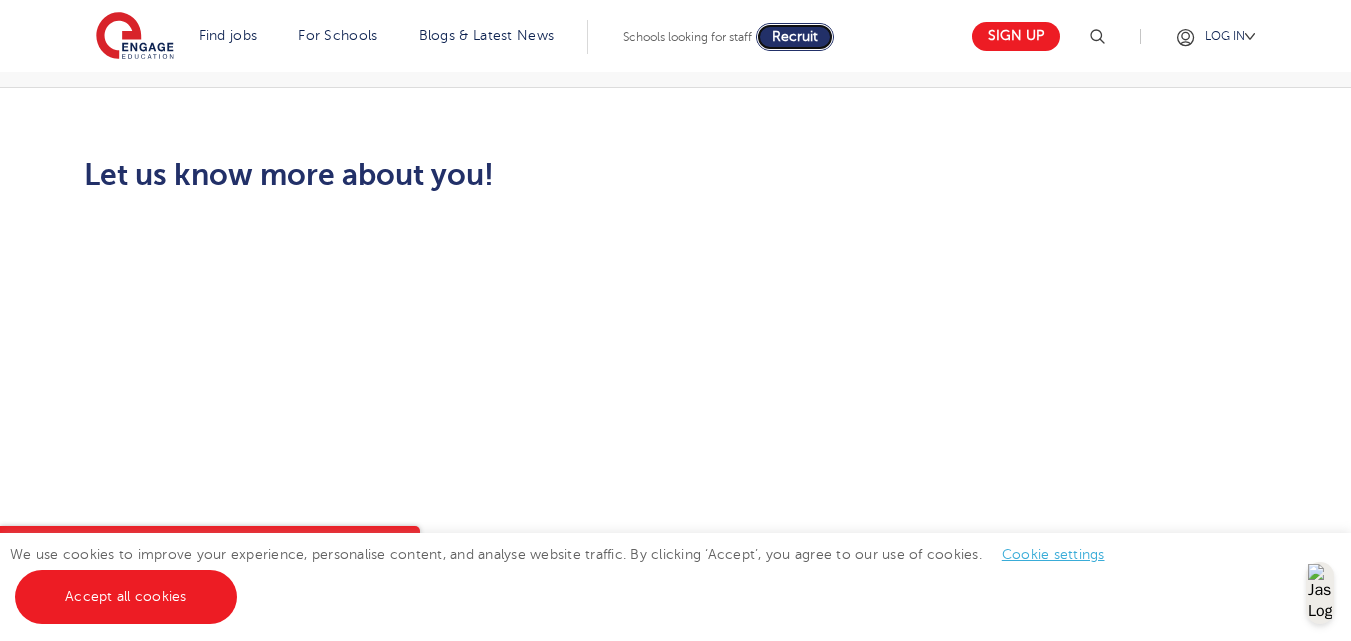 click on "Recruit" at bounding box center [795, 36] 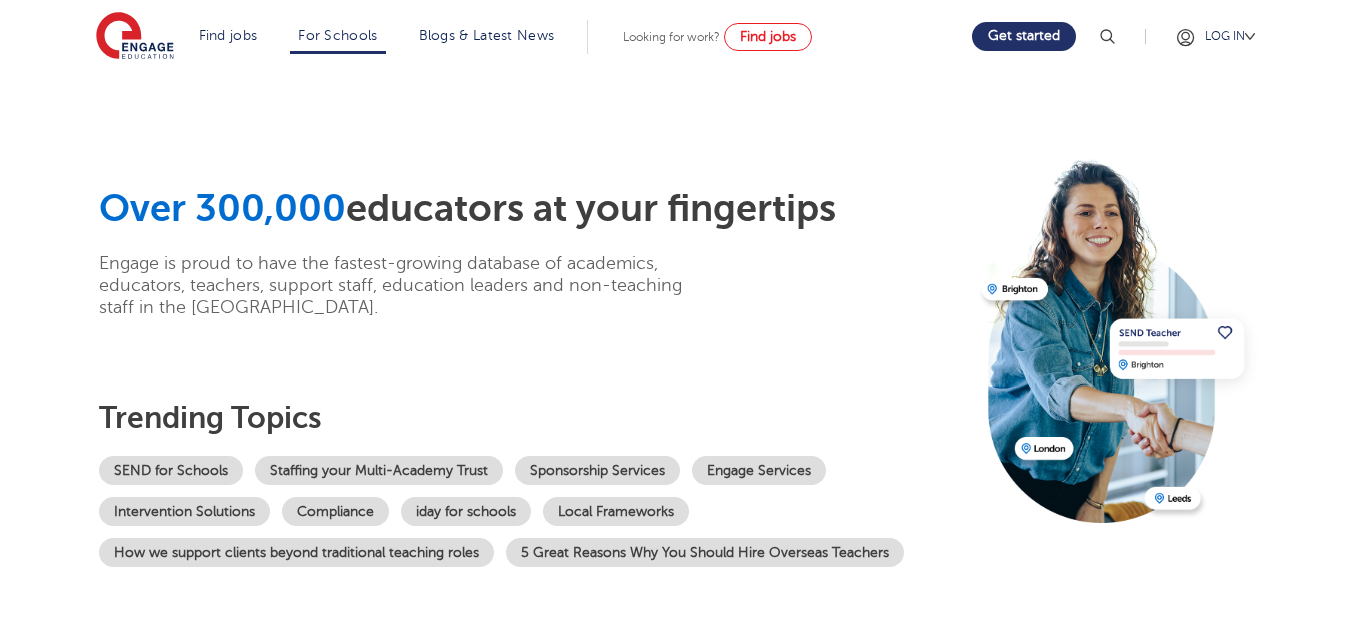 scroll, scrollTop: 0, scrollLeft: 0, axis: both 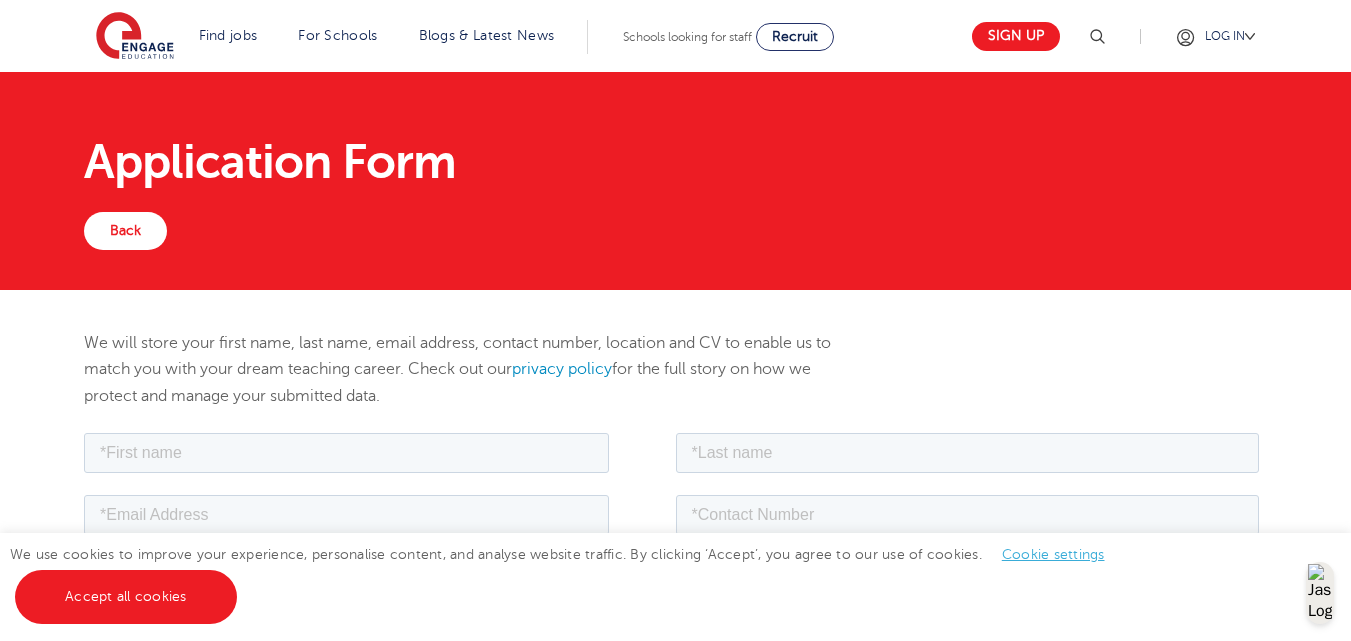 drag, startPoint x: 1030, startPoint y: 205, endPoint x: 1223, endPoint y: 233, distance: 195.02051 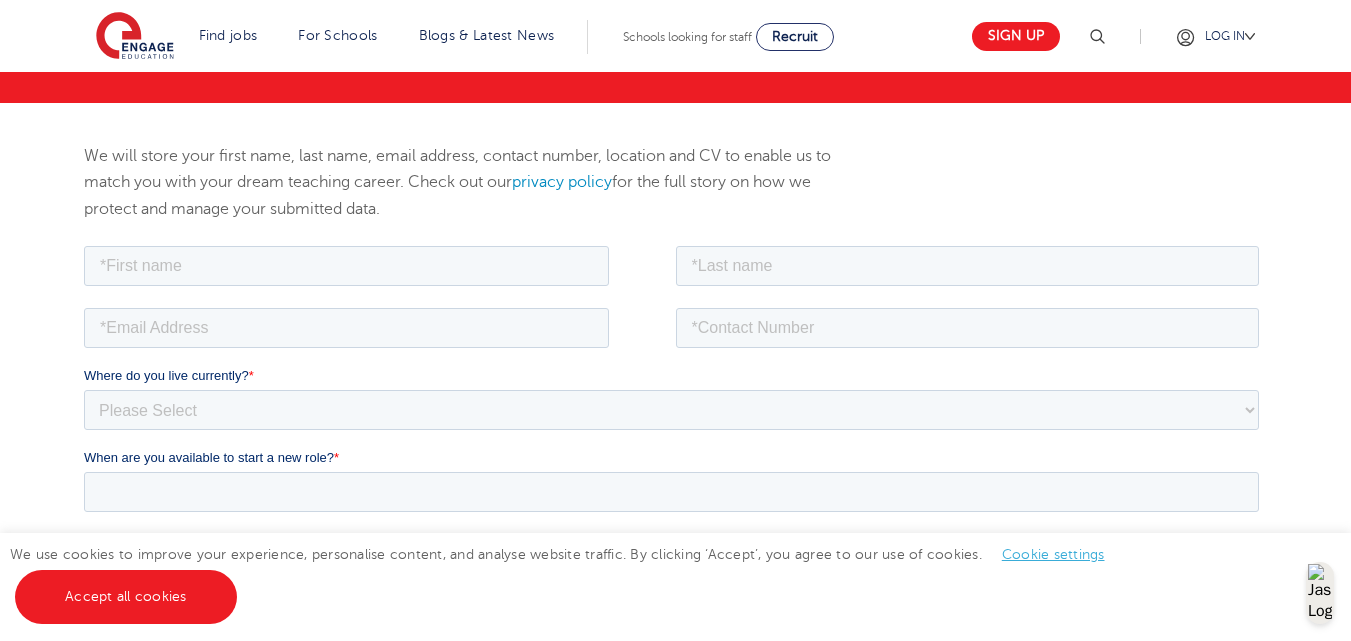 scroll, scrollTop: 198, scrollLeft: 0, axis: vertical 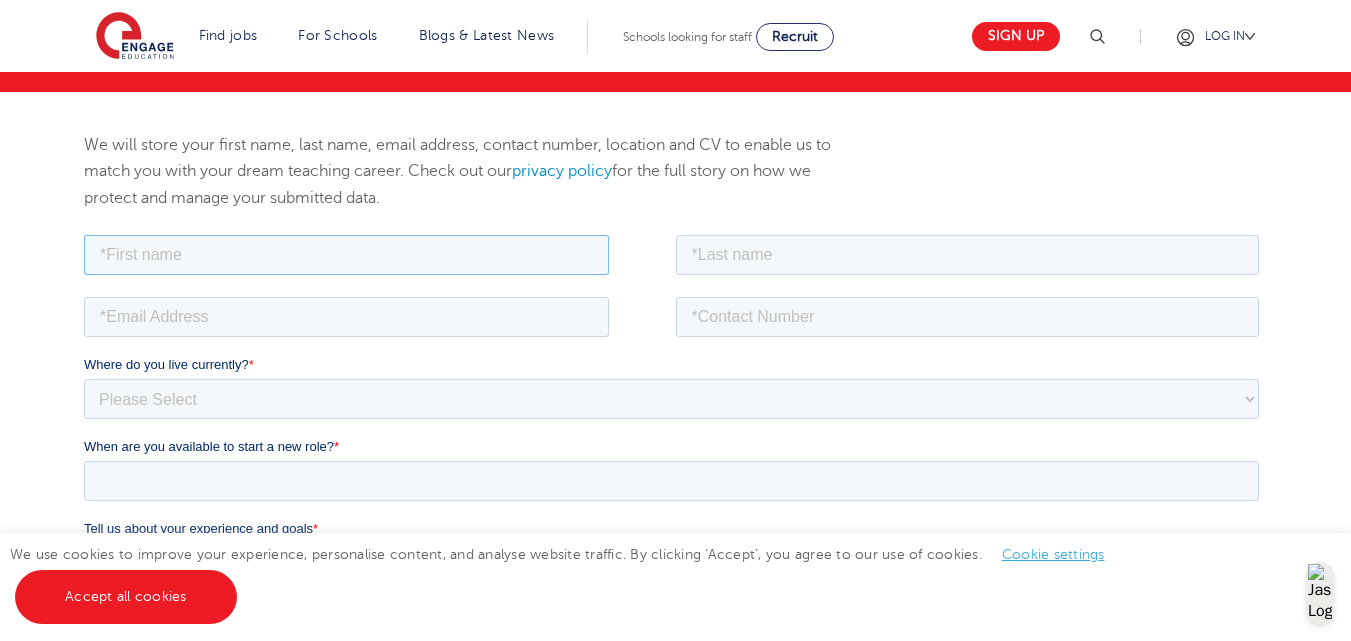 click at bounding box center [346, 254] 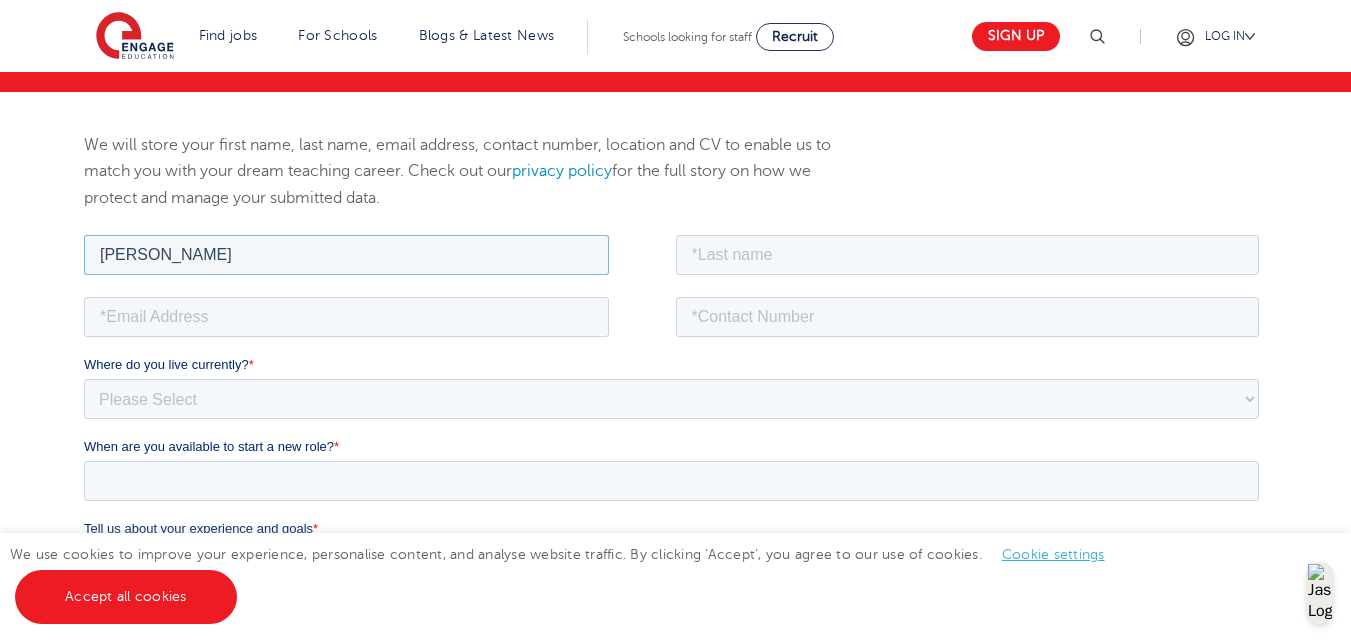 type on "VERA" 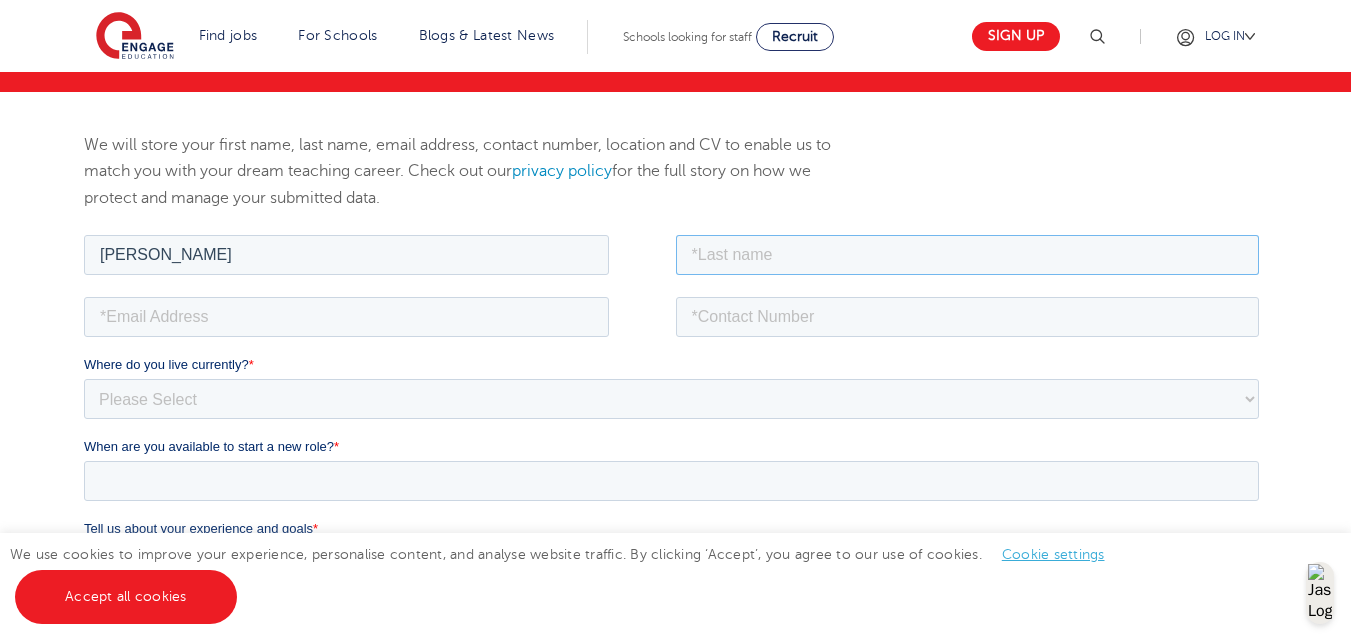 click at bounding box center [968, 254] 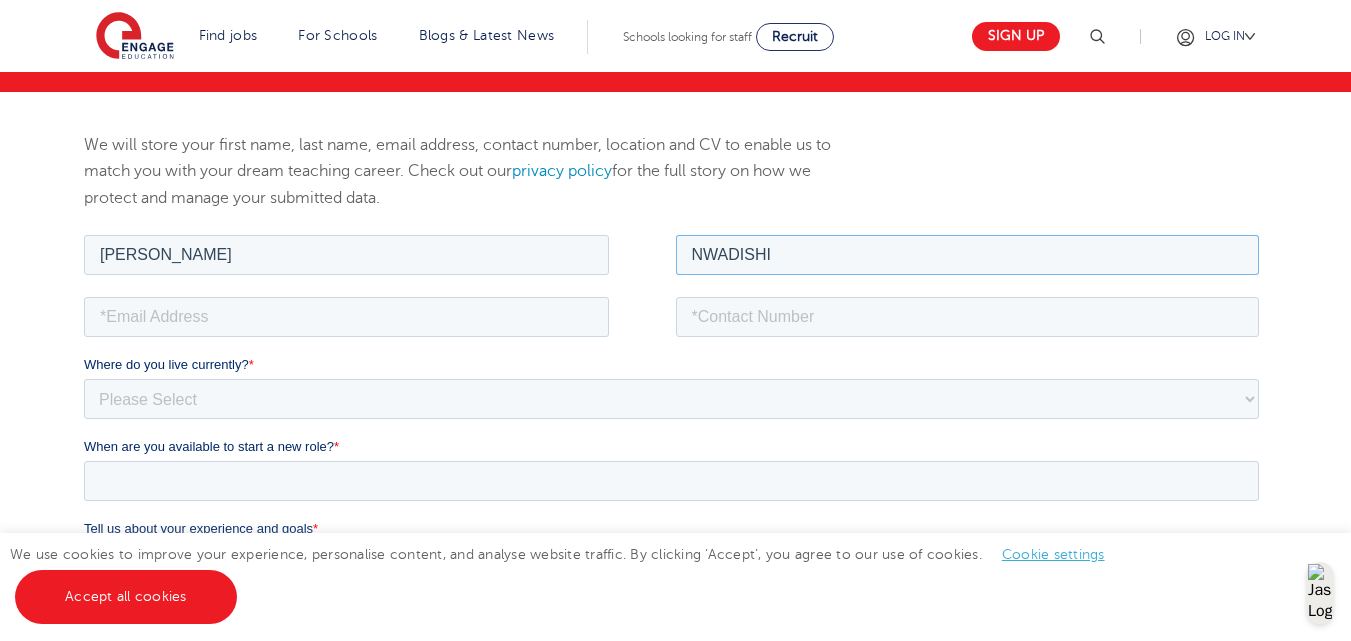 type on "NWADISHI" 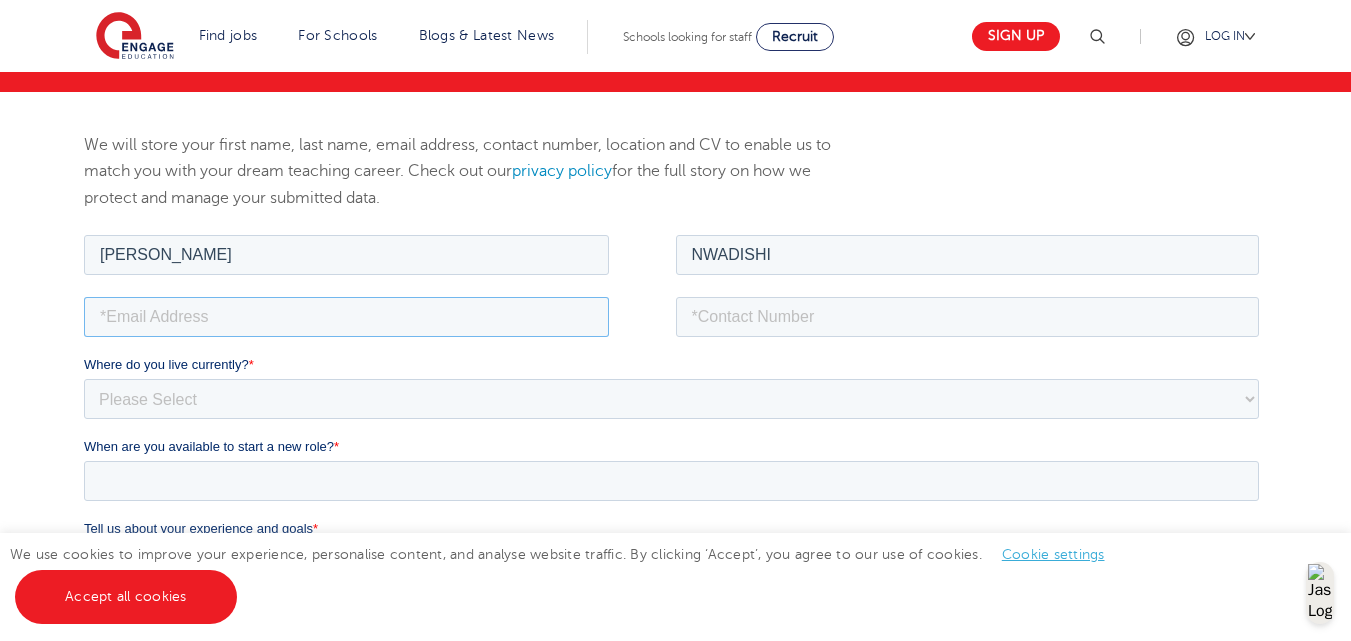 click at bounding box center [346, 316] 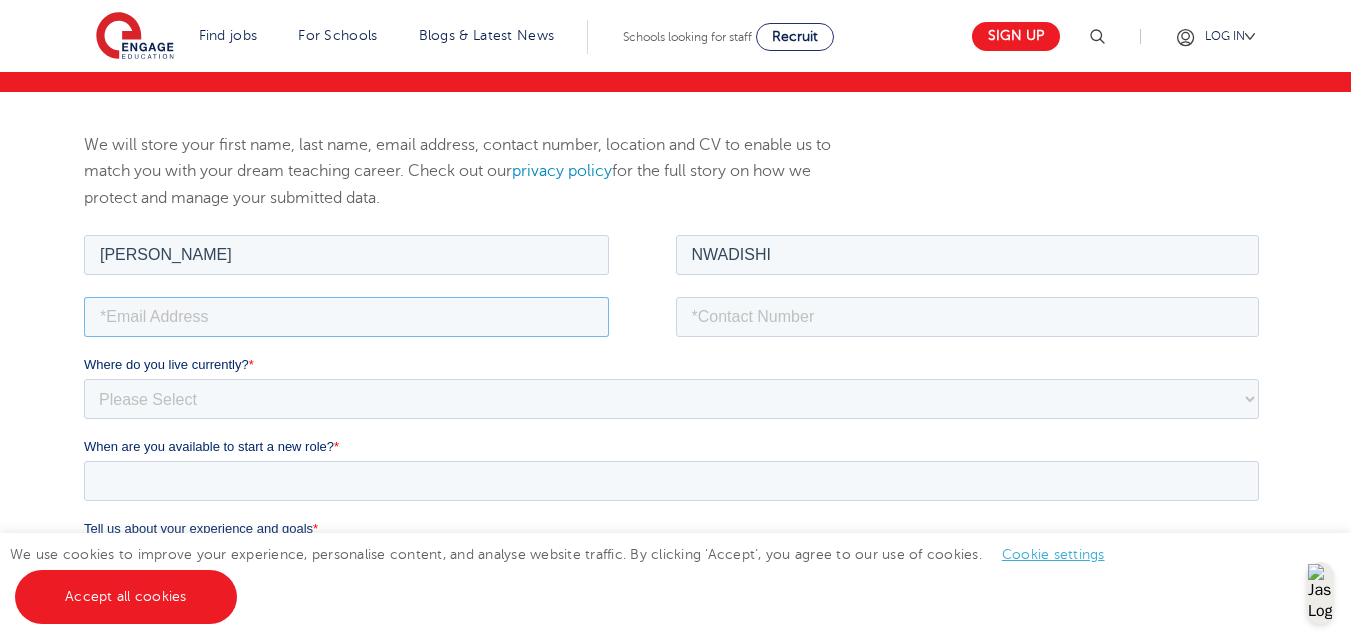 type on "kelubiaajabor@yahoo.com" 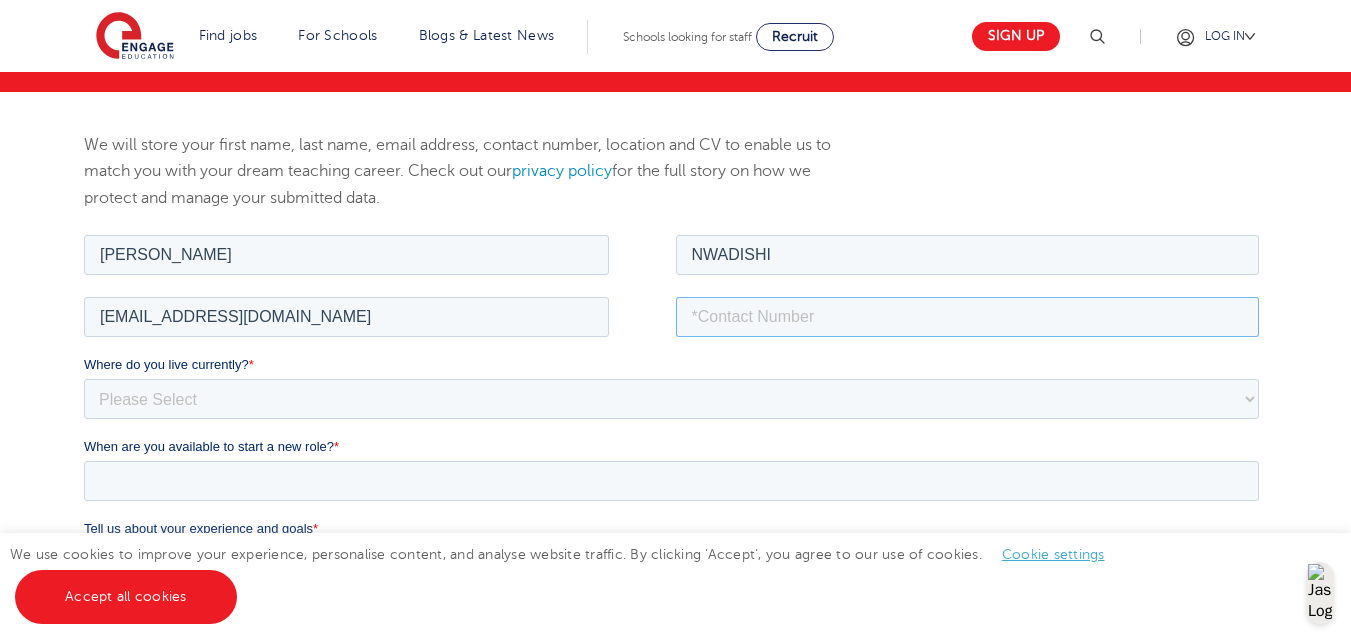 click at bounding box center (968, 316) 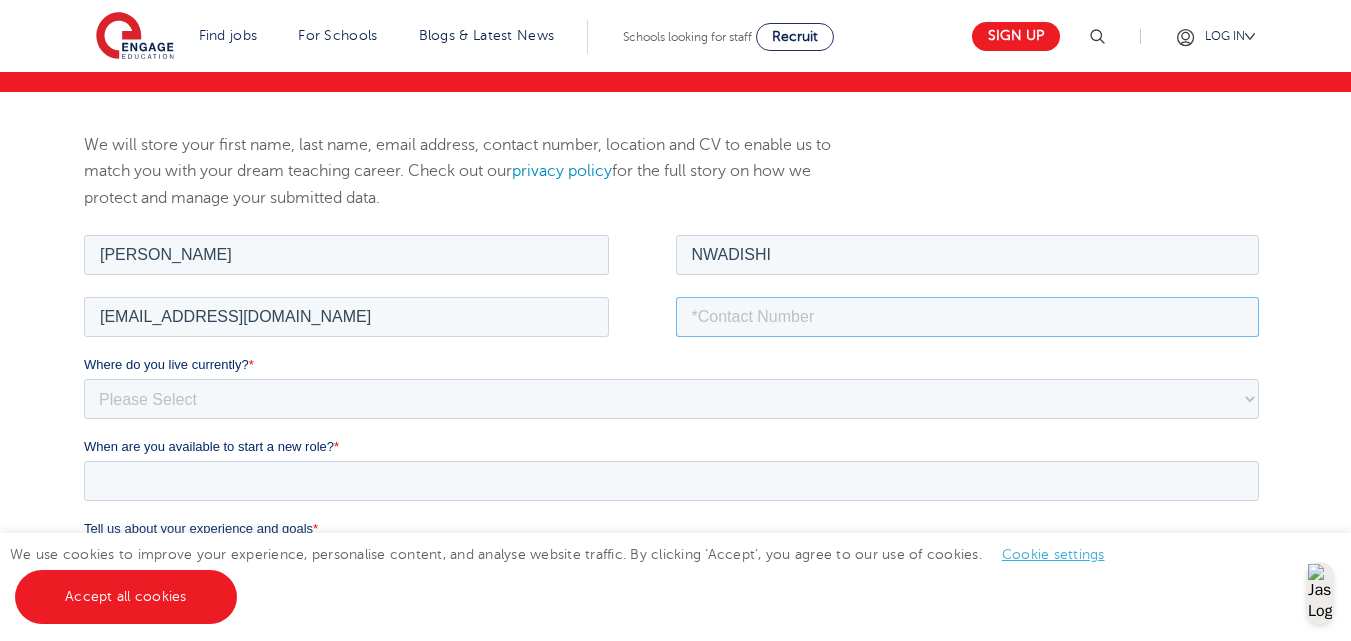 type on "+2348062527380" 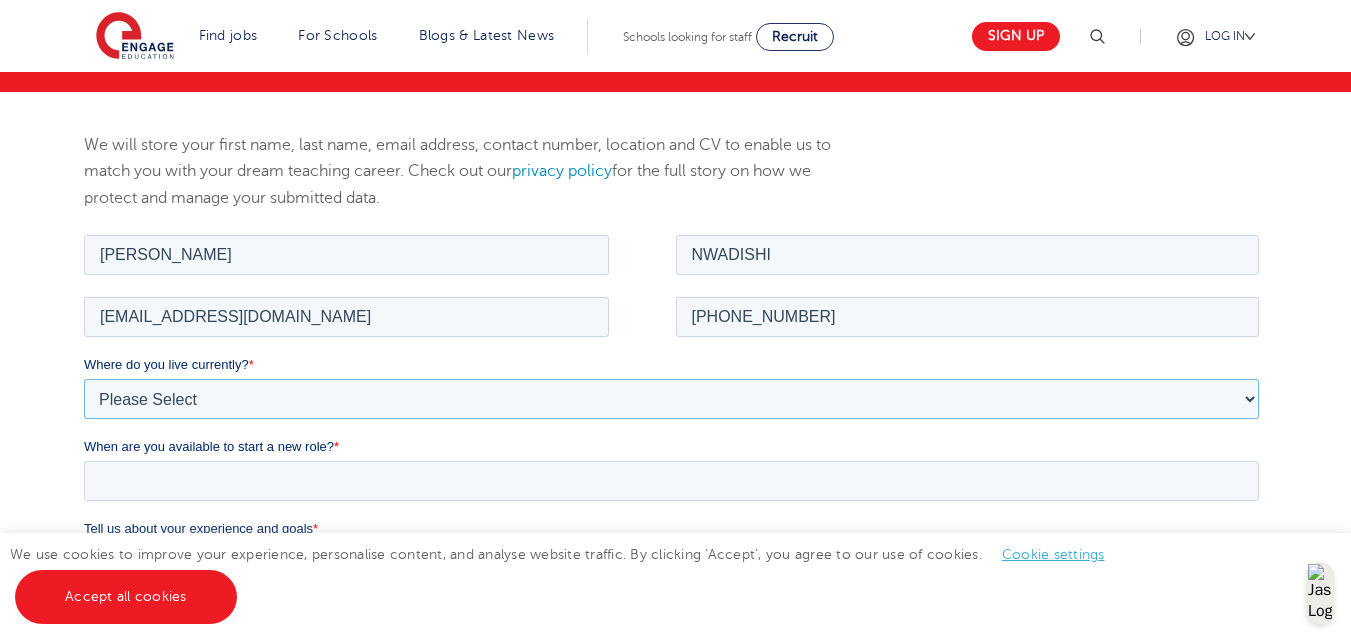 click on "Please Select UK Canada Ireland Australia New Zealand Europe USA South Africa Jamaica Africa Asia Middle East South America Caribbean" at bounding box center (671, 398) 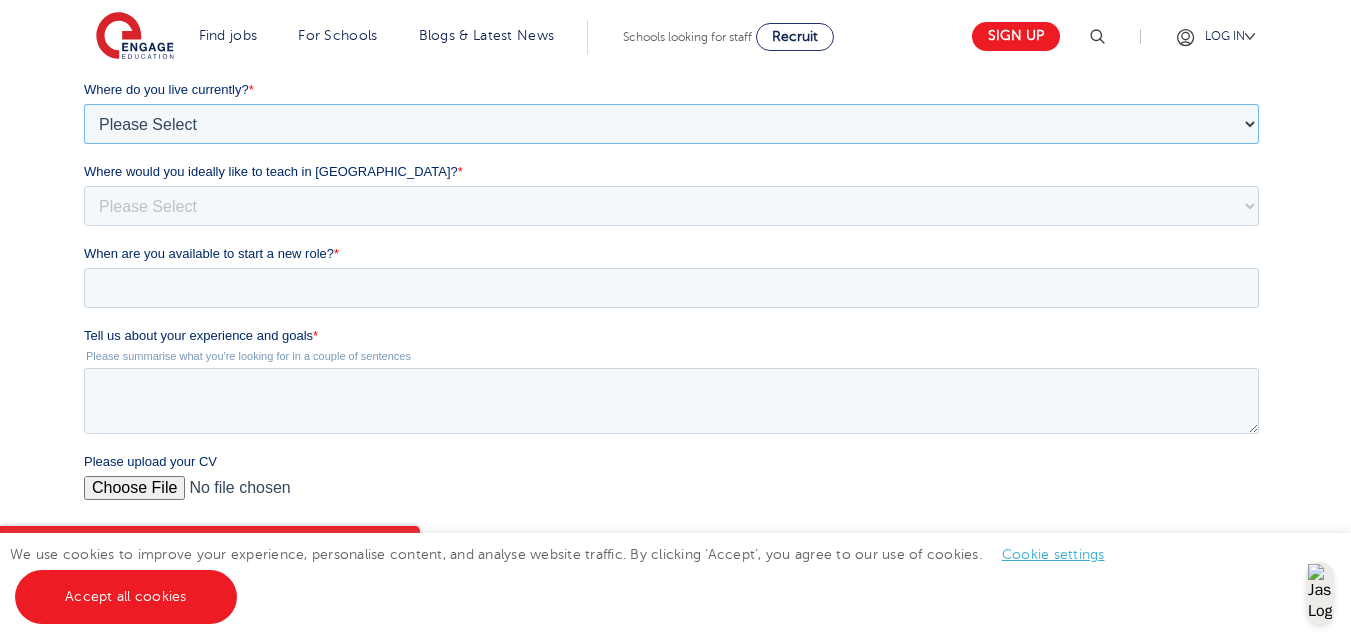scroll, scrollTop: 479, scrollLeft: 0, axis: vertical 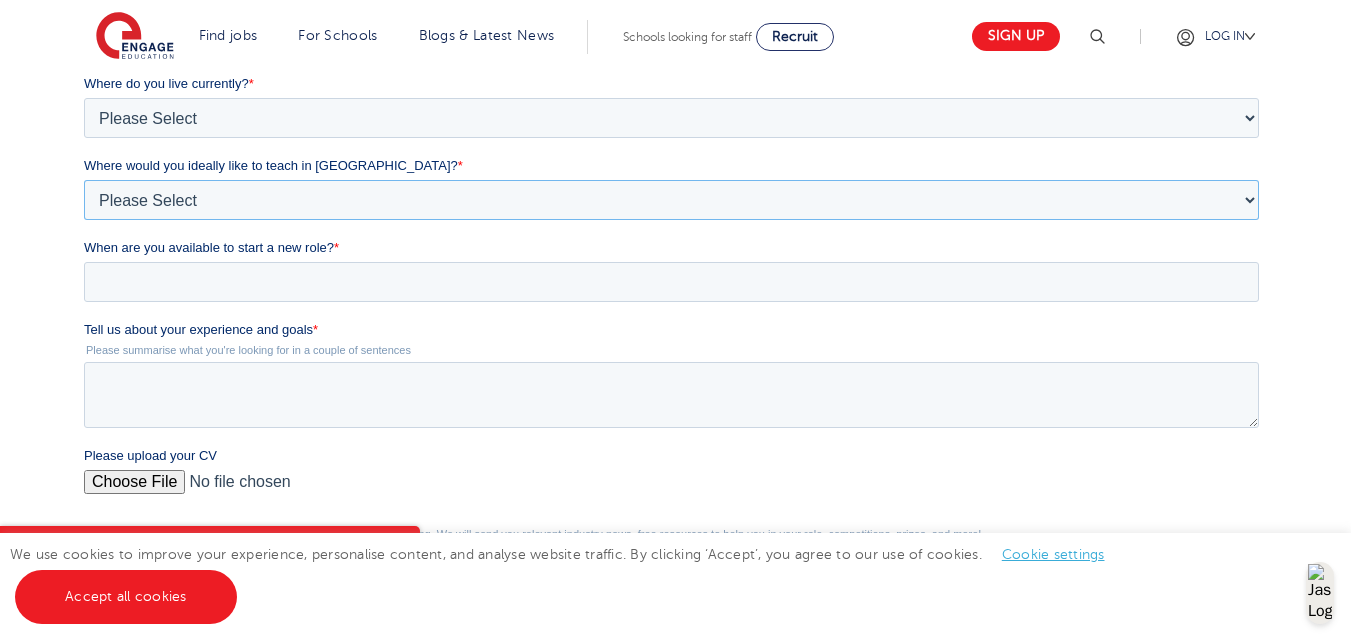 click on "Please Select I'm flexible! London Any city in England Greater London/Home Counties Somewhere more rural" at bounding box center [671, 200] 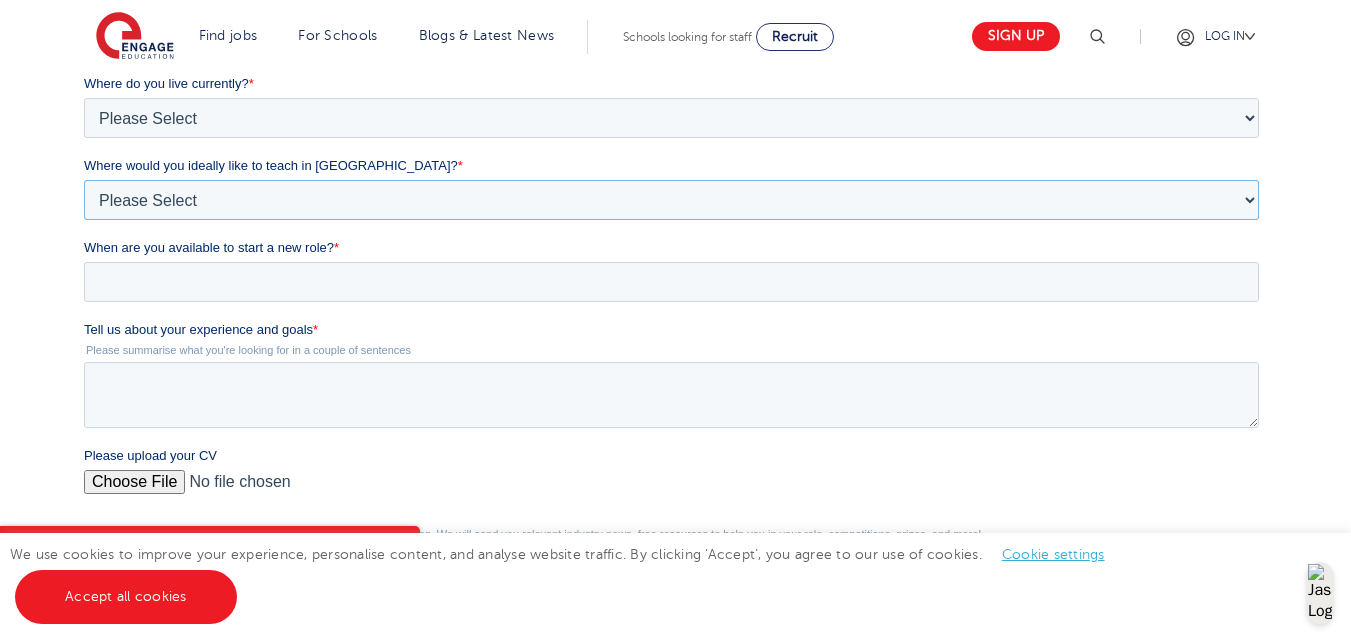 select on "Urban-Other" 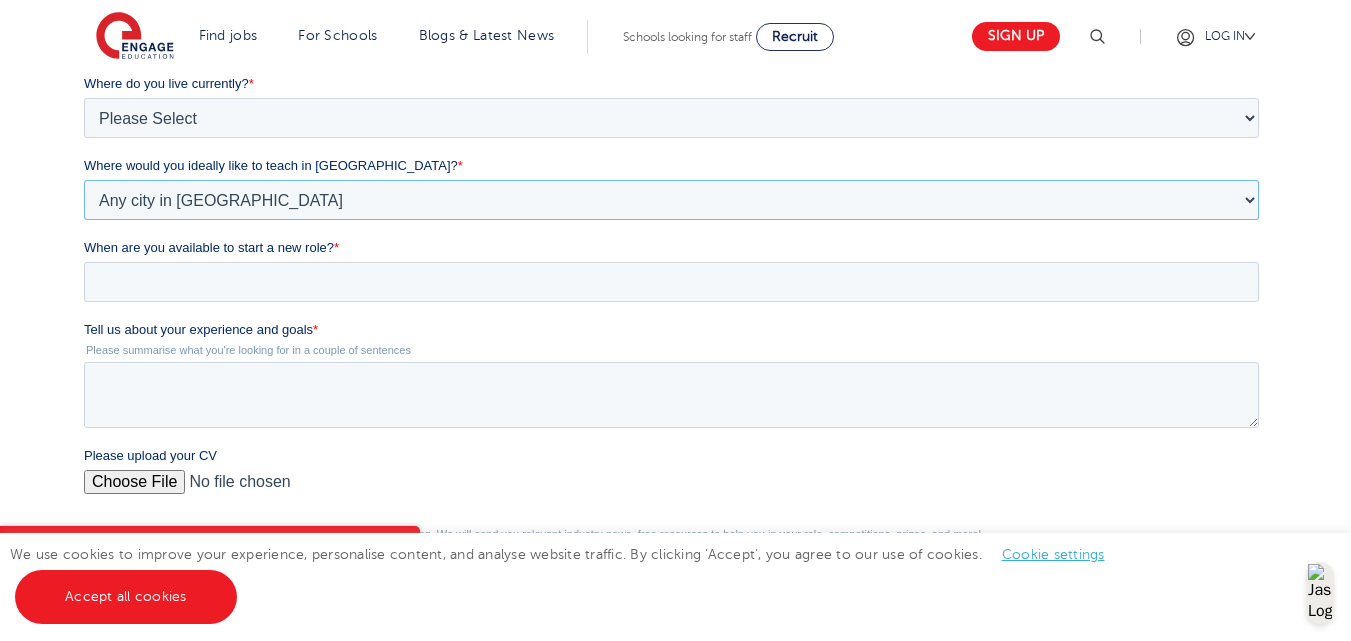 click on "Please Select I'm flexible! London Any city in England Greater London/Home Counties Somewhere more rural" at bounding box center (671, 200) 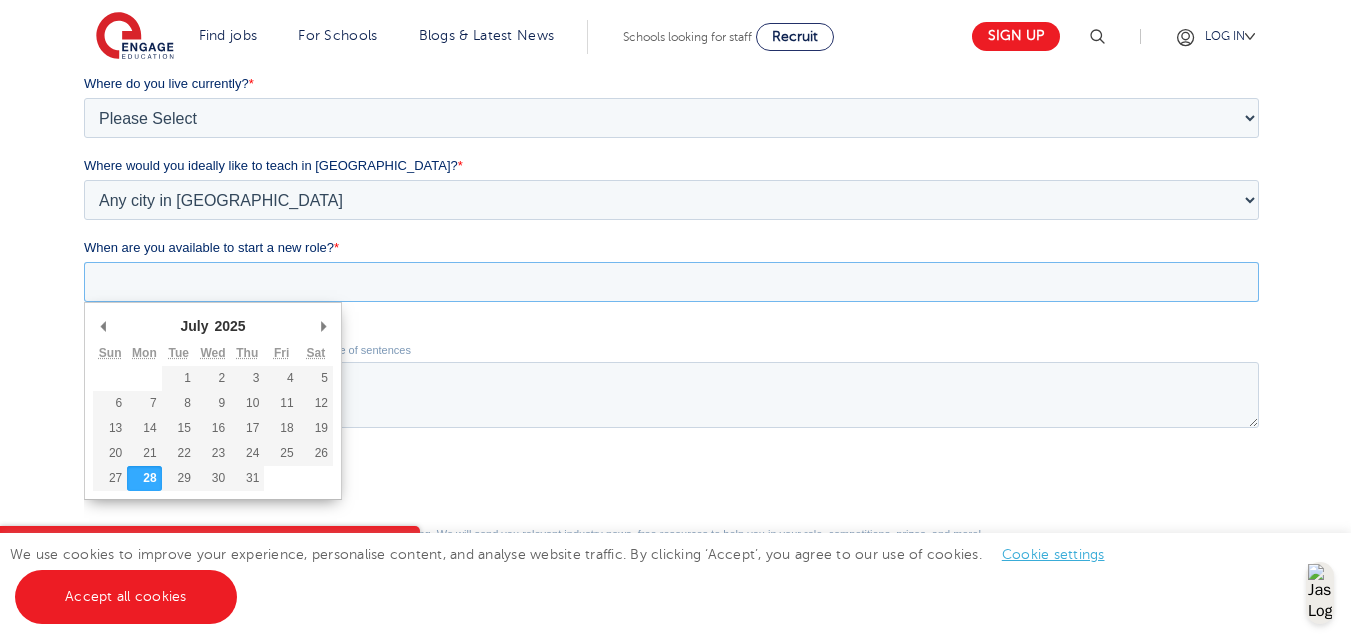 click on "When are you available to start a new role? *" at bounding box center [671, 282] 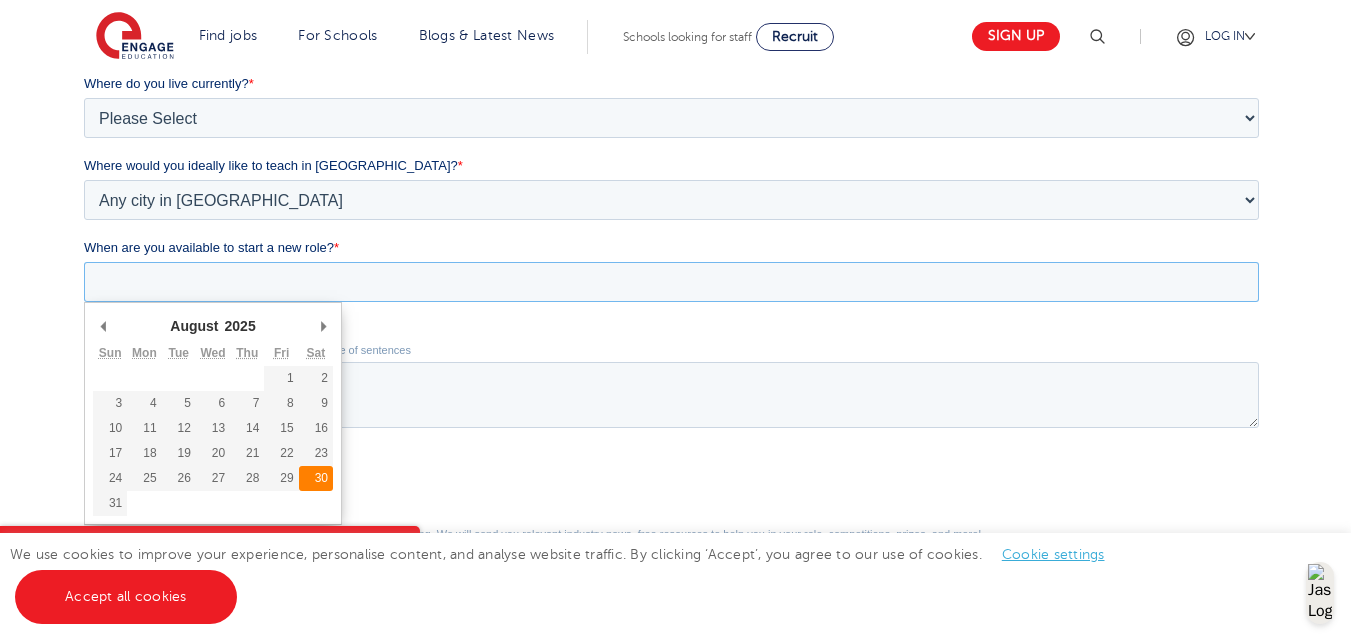 type on "2025-08-30" 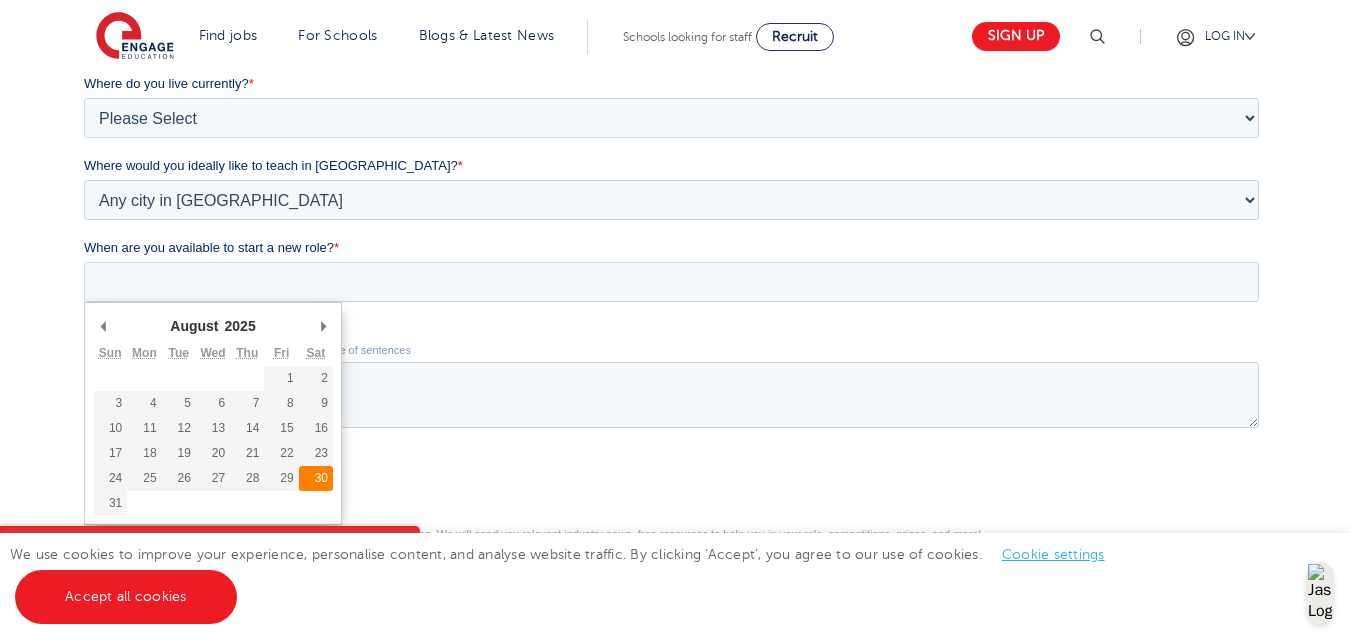 type on "2025/08/30" 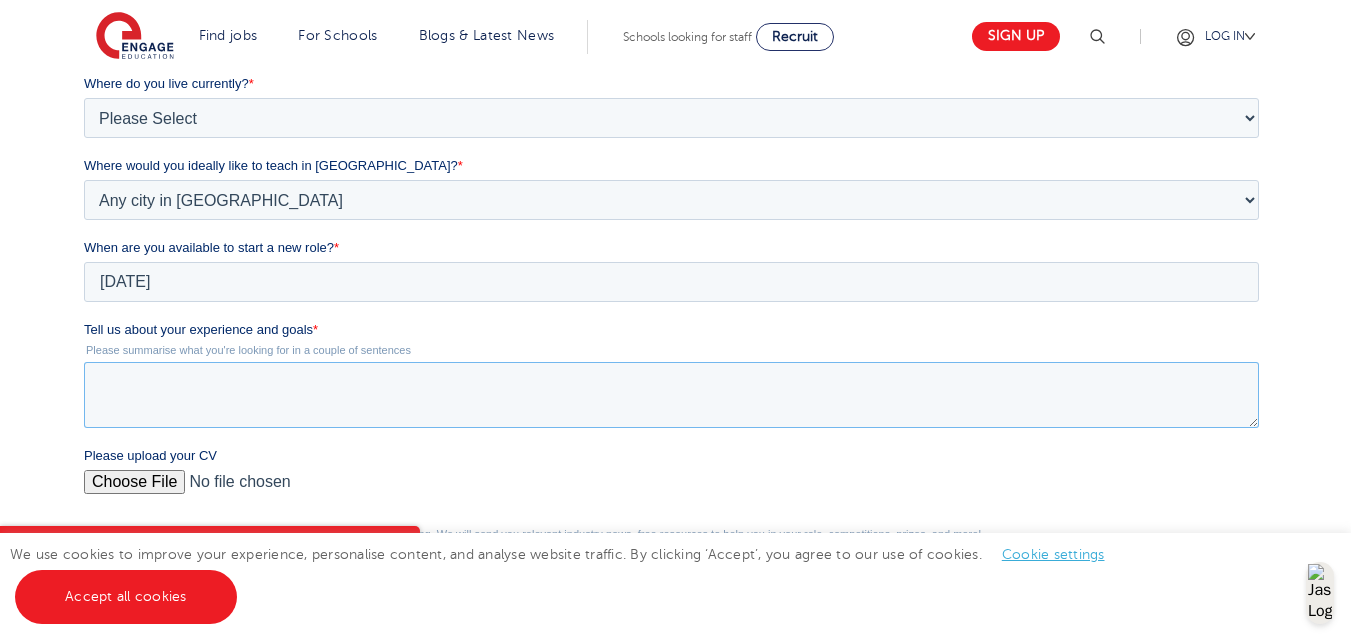 click on "Tell us about your experience and goals *" at bounding box center (671, 395) 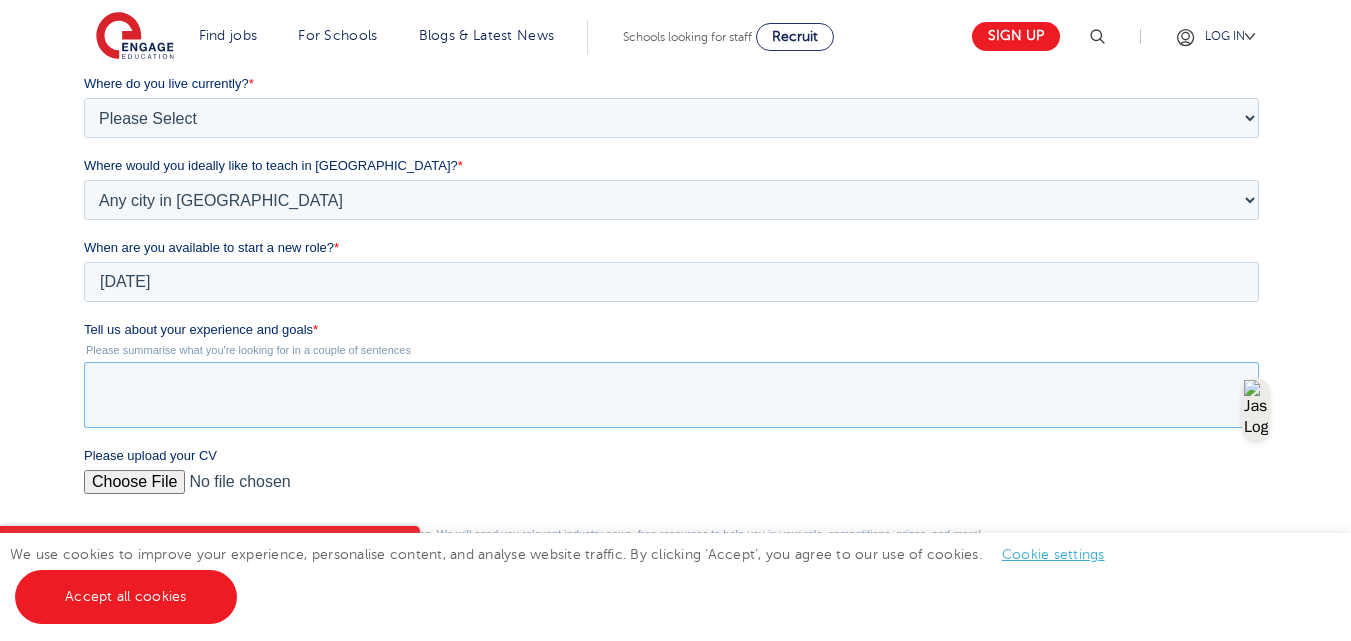paste on "I am an experienced and qualified educator with a B.Sc in Education and UK Qualified Teacher Status (QTS). I have taught across various primary and secondary levels in Nigeria and I'm also registered with the Teachers Registration Council of Nigeria (TRCN). My teaching approach emphasizes inclusive education, differentiated instruction, and creating a nurturing classroom where every child feels valued and empowered to learn. My goal is to bring my skills, dedication, and passion for teaching into the UK education system, contributing to a high-standard learning environment while advancing my professional development. I am fully open to relocating and eager to begin this new chapter in my teaching career." 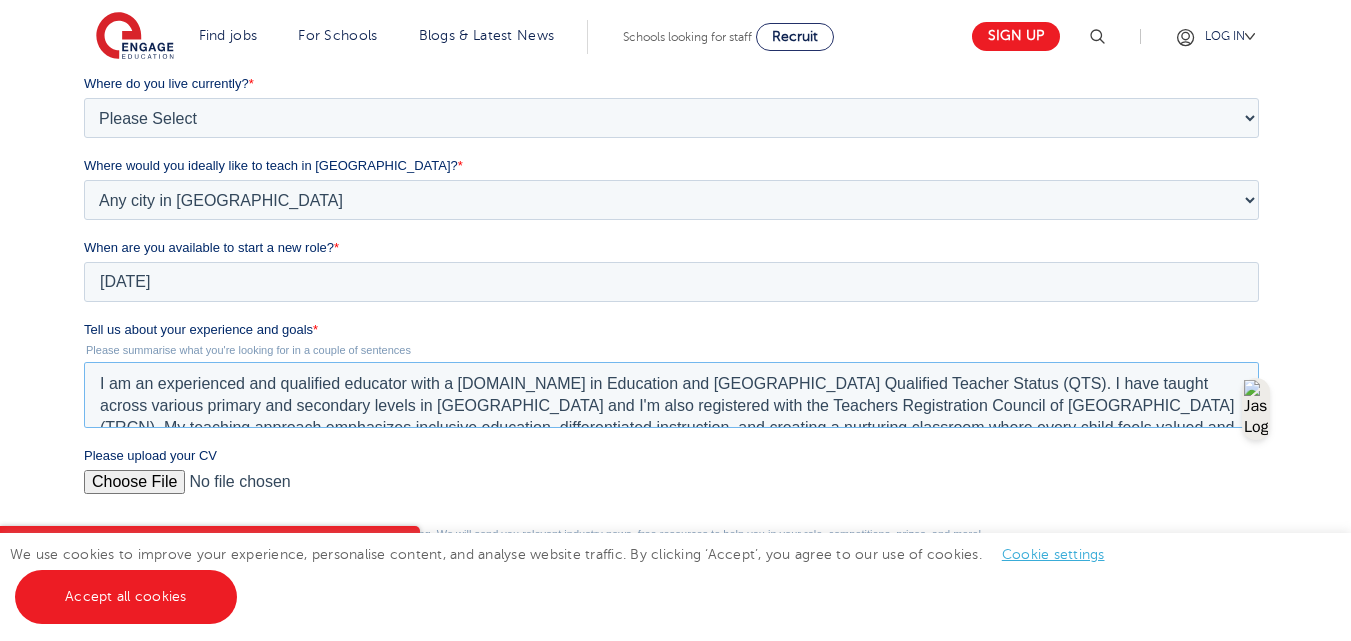 scroll, scrollTop: 53, scrollLeft: 0, axis: vertical 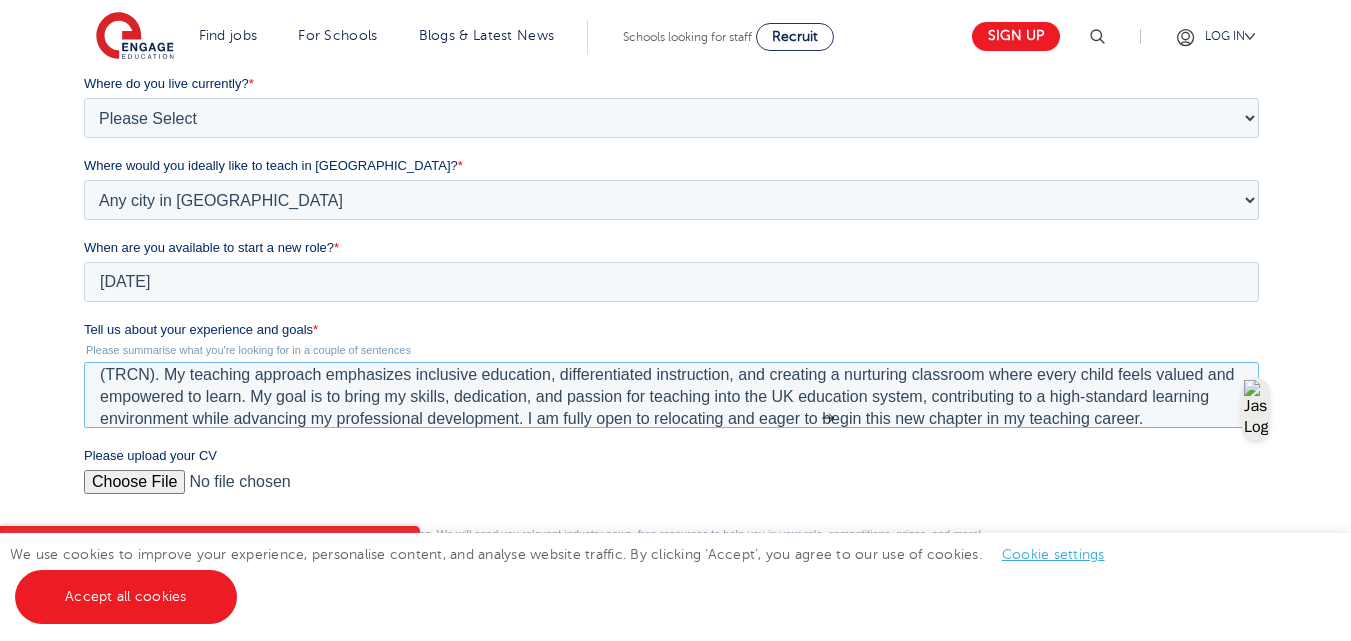 type on "I am an experienced and qualified educator with a B.Sc in Education and UK Qualified Teacher Status (QTS). I have taught across various primary and secondary levels in Nigeria and I'm also registered with the Teachers Registration Council of Nigeria (TRCN). My teaching approach emphasizes inclusive education, differentiated instruction, and creating a nurturing classroom where every child feels valued and empowered to learn. My goal is to bring my skills, dedication, and passion for teaching into the UK education system, contributing to a high-standard learning environment while advancing my professional development. I am fully open to relocating and eager to begin this new chapter in my teaching career." 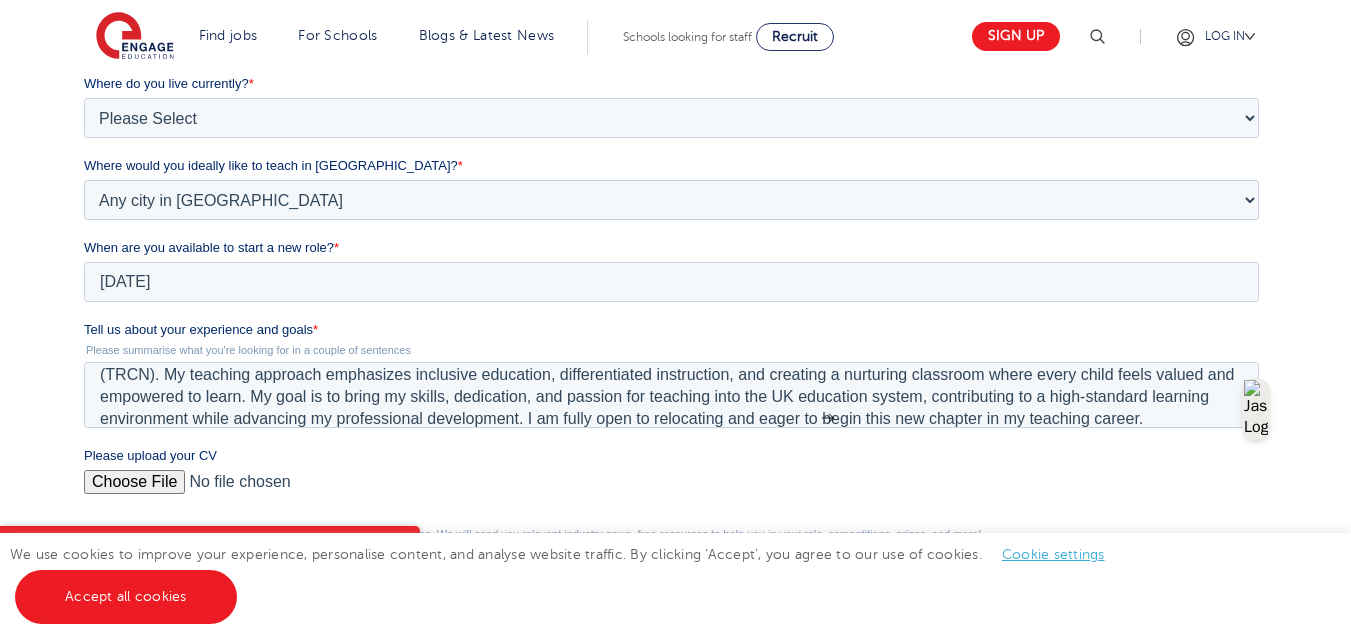 click on "Please upload your CV" at bounding box center [671, 490] 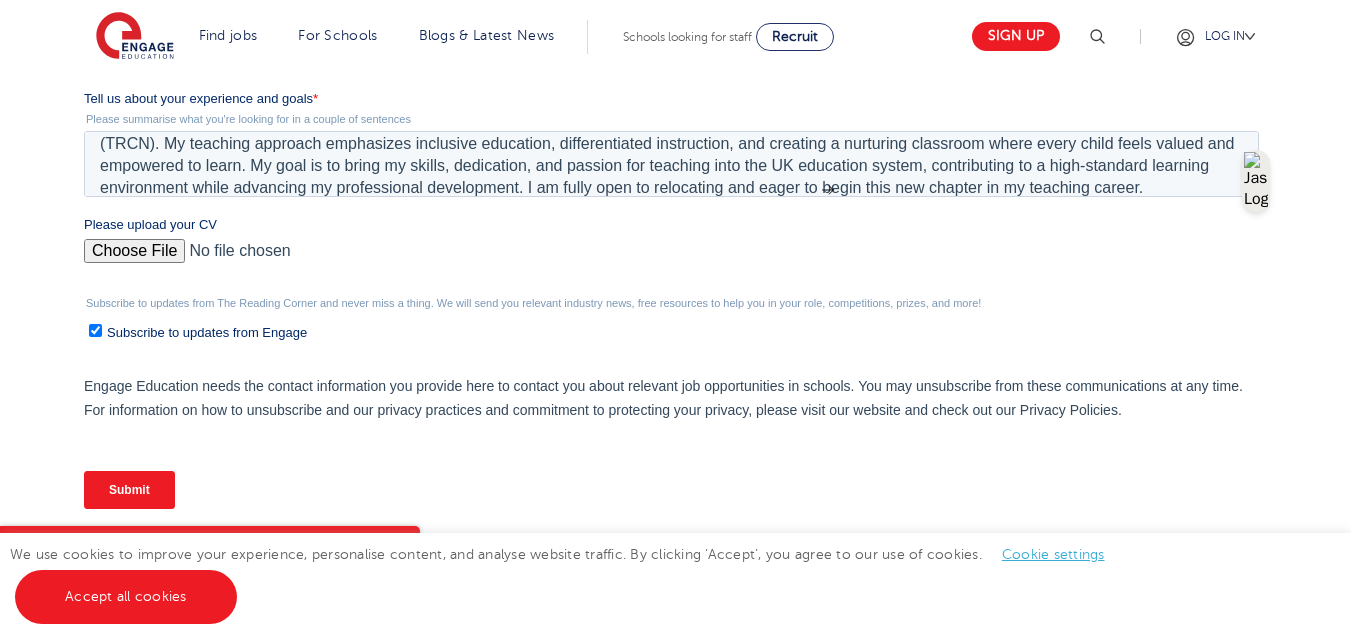 scroll, scrollTop: 716, scrollLeft: 0, axis: vertical 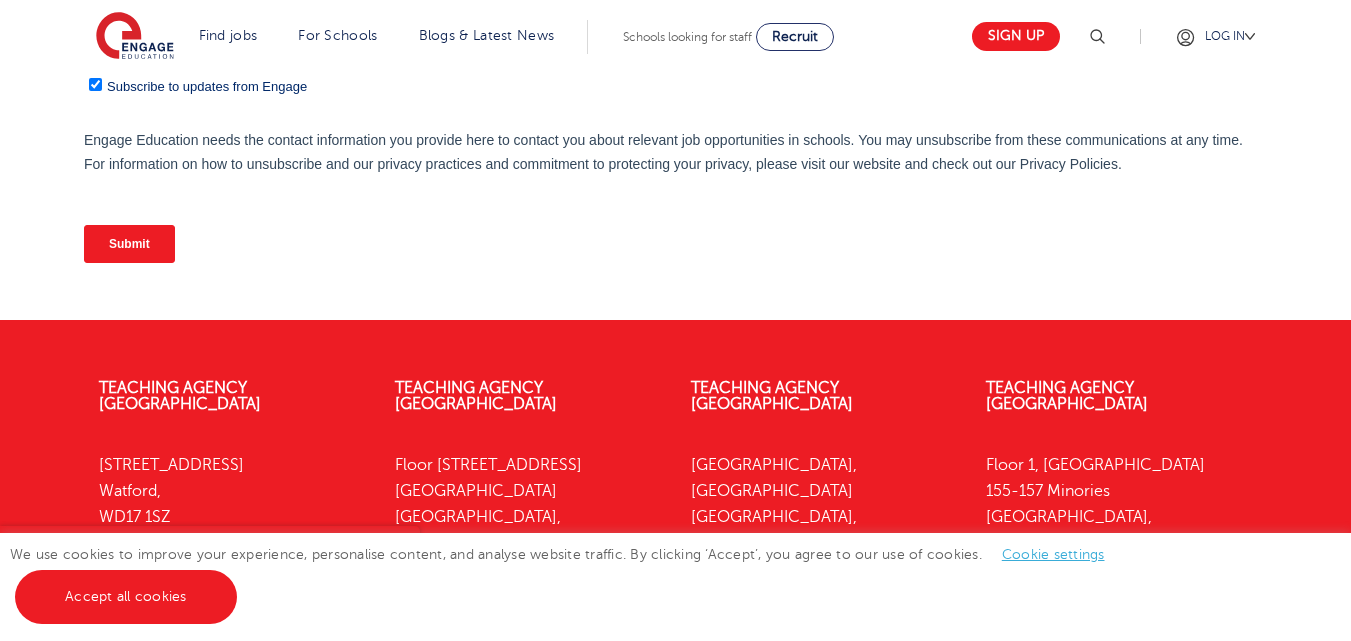 click on "Submit" at bounding box center [129, 244] 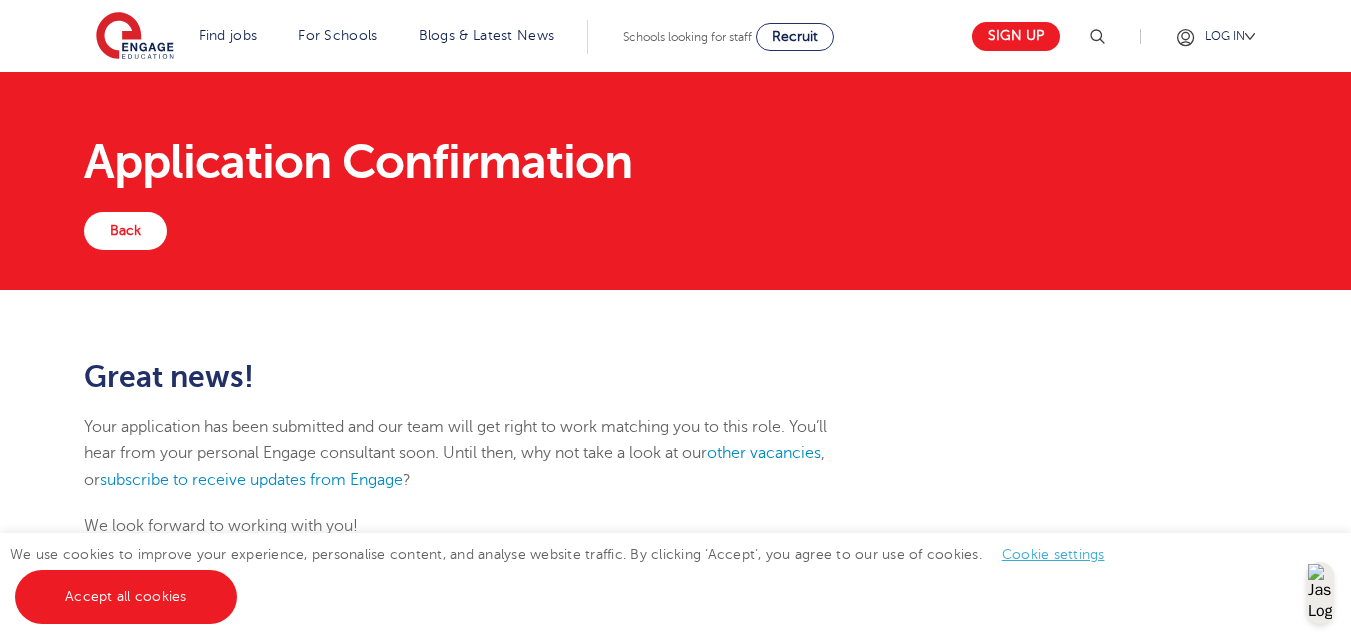 scroll, scrollTop: 0, scrollLeft: 0, axis: both 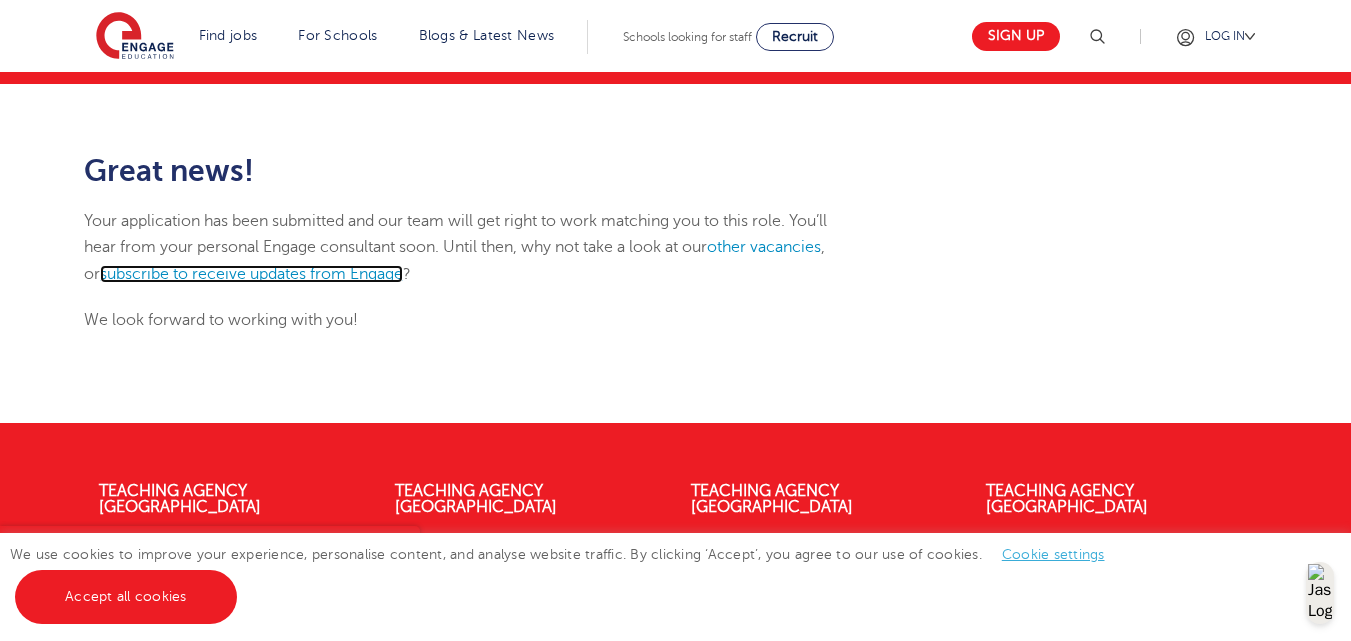 click on "subscribe to receive updates from Engage" at bounding box center (251, 274) 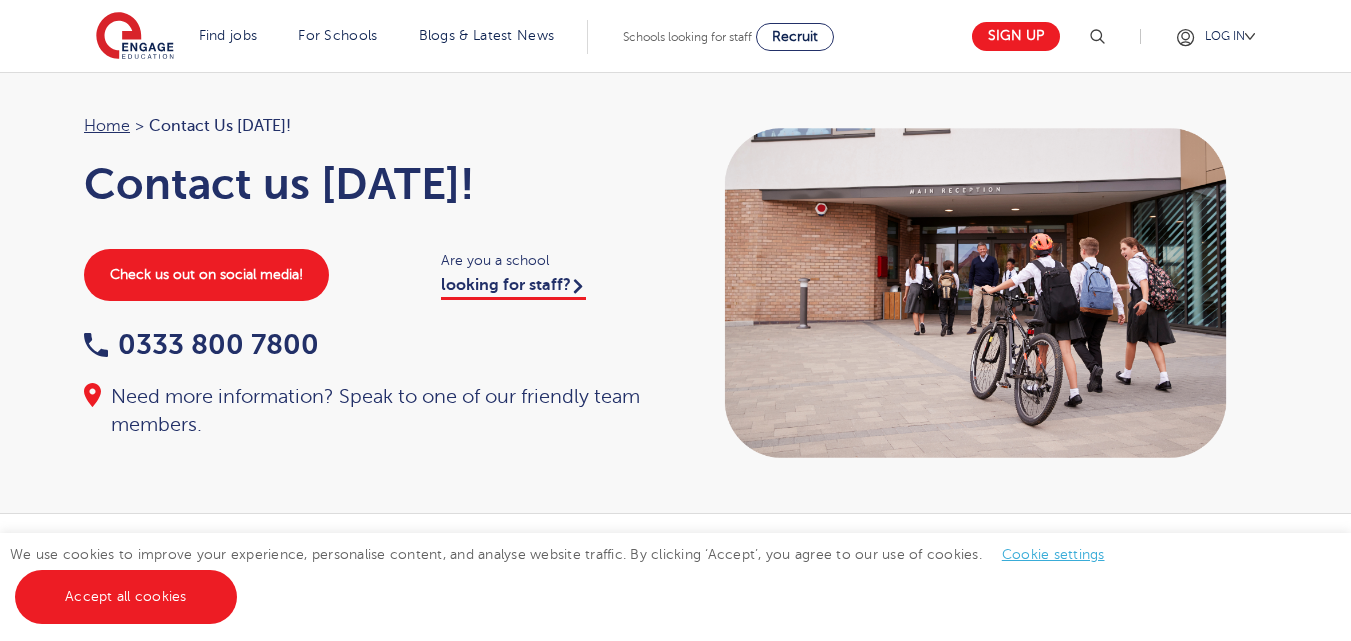 scroll, scrollTop: 0, scrollLeft: 0, axis: both 